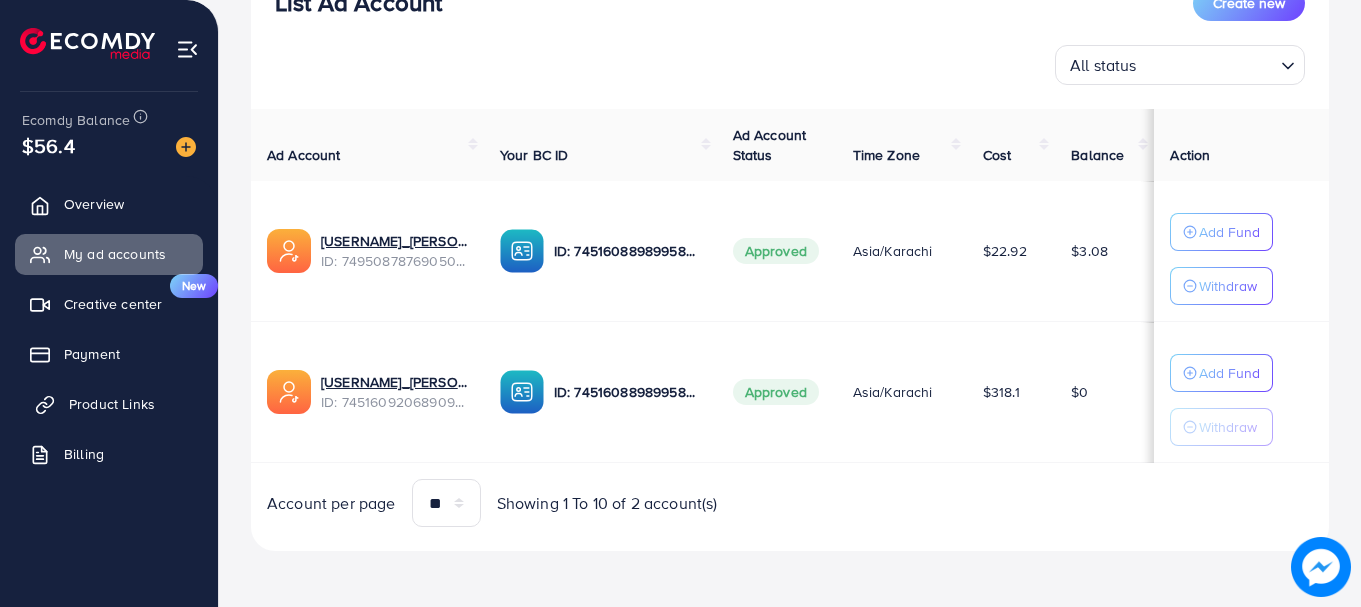 scroll, scrollTop: 279, scrollLeft: 0, axis: vertical 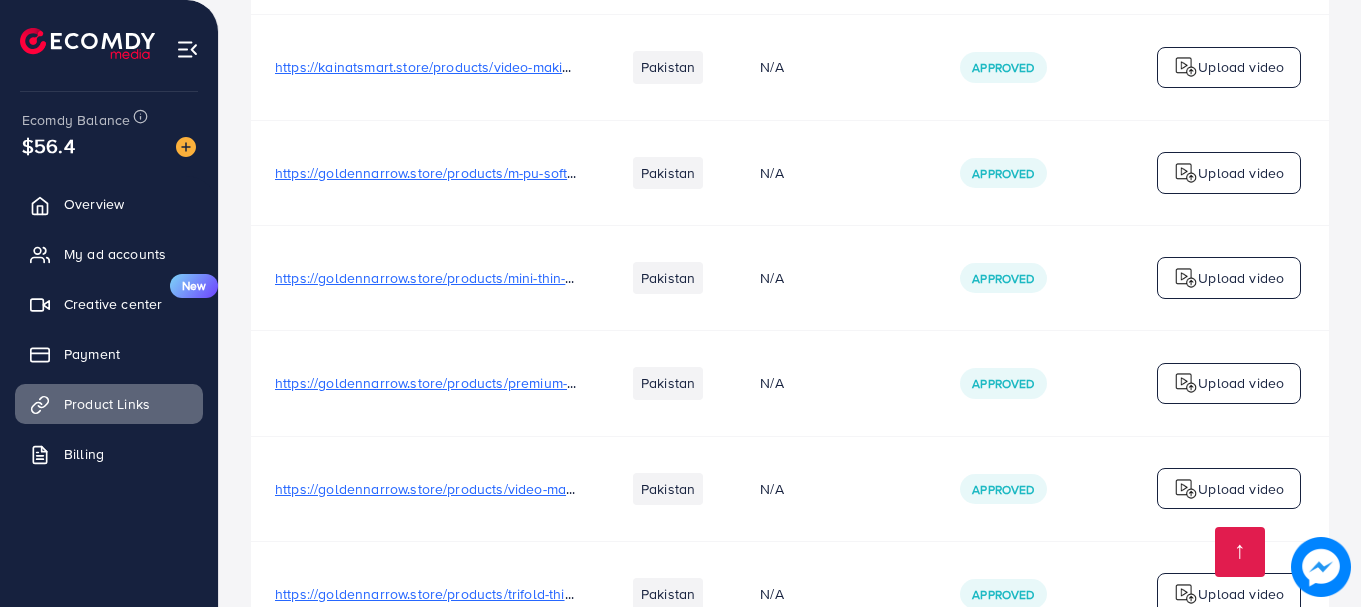 click on "https://goldennarrow.store/products/premium-uv-protectant-sun-glasses" at bounding box center (504, 383) 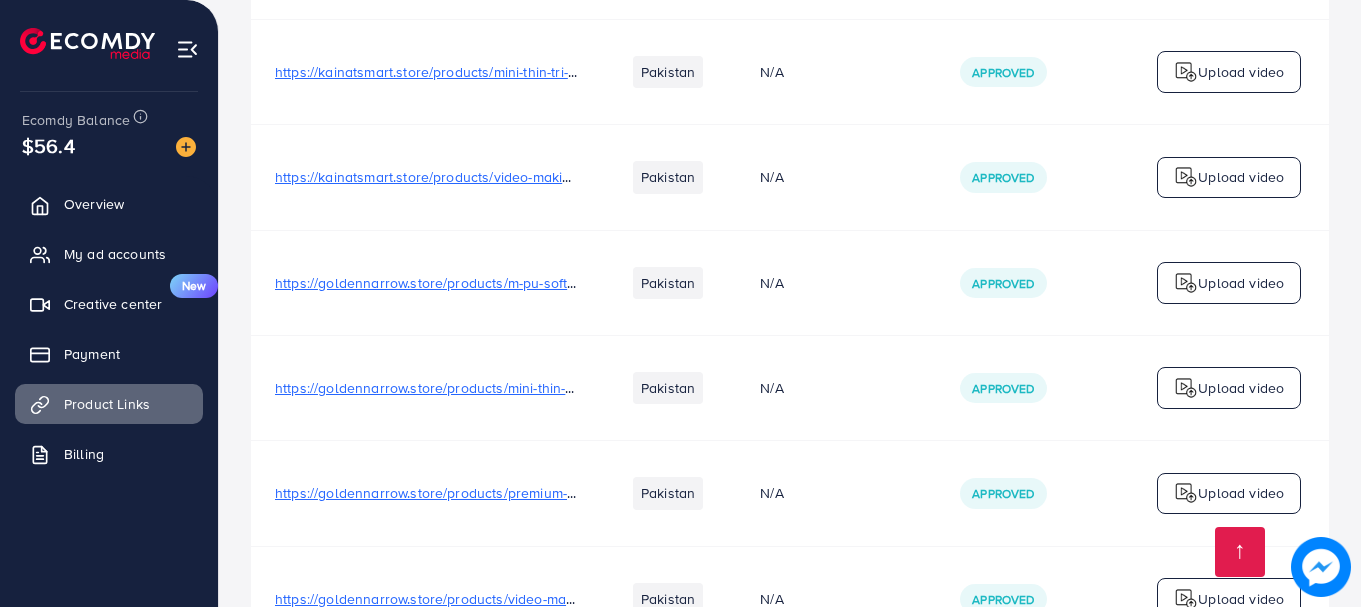 scroll, scrollTop: 3895, scrollLeft: 0, axis: vertical 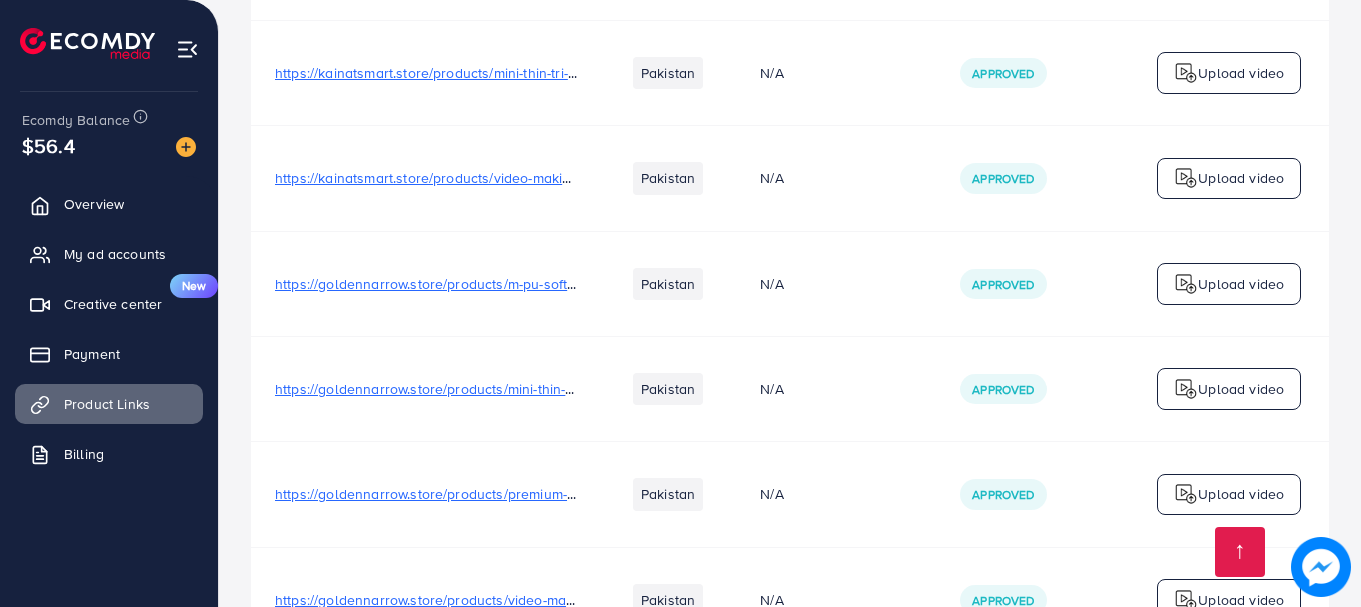click on "https://goldennarrow.store/products/m-pu-soft-and-stylish-wallet-for-mens" at bounding box center (510, 284) 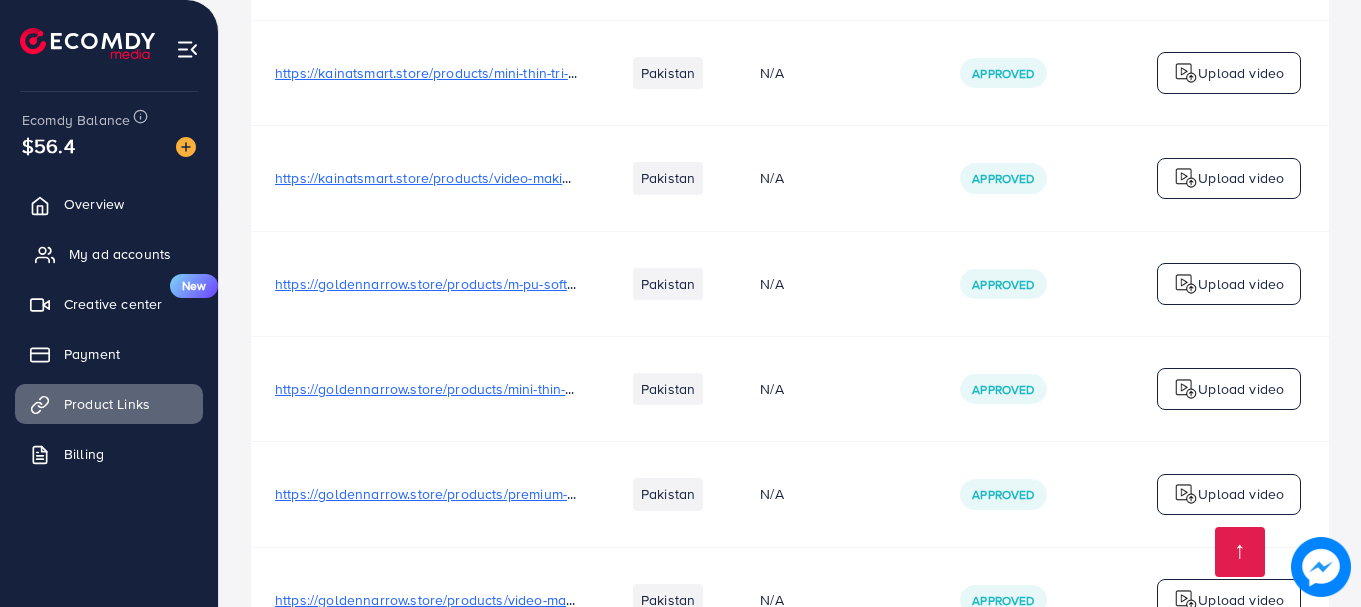 click on "My ad accounts" at bounding box center (120, 254) 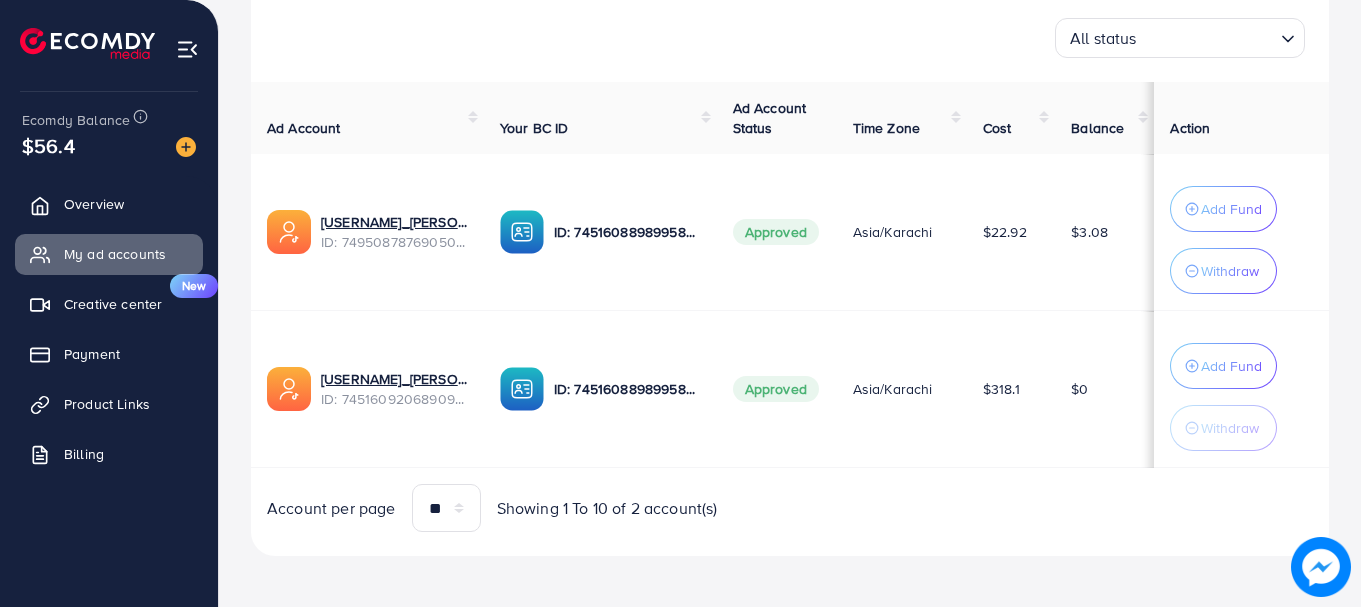 scroll, scrollTop: 311, scrollLeft: 0, axis: vertical 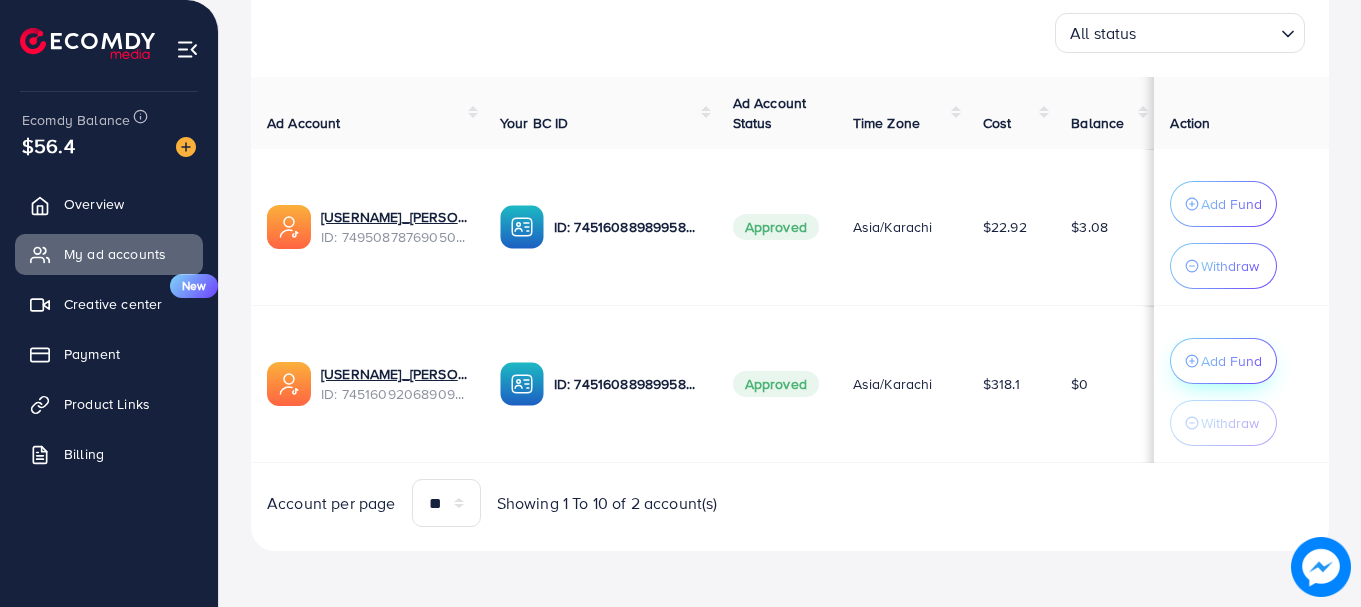 click on "Add Fund" at bounding box center (1231, 204) 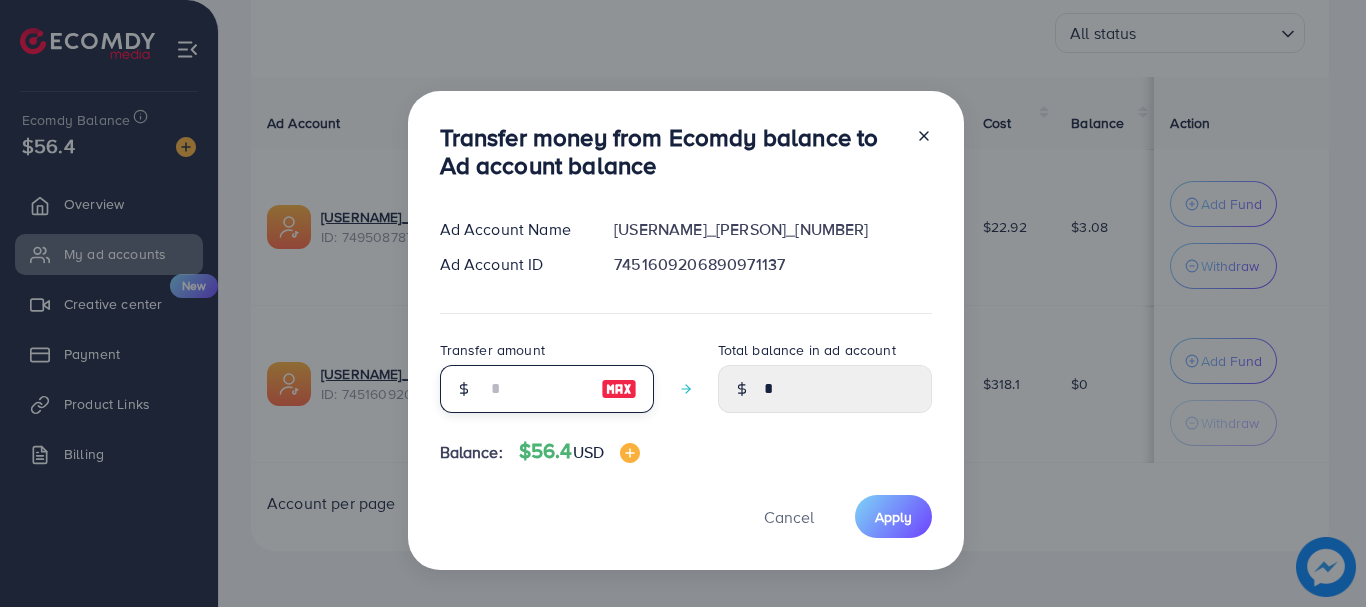 click at bounding box center [536, 389] 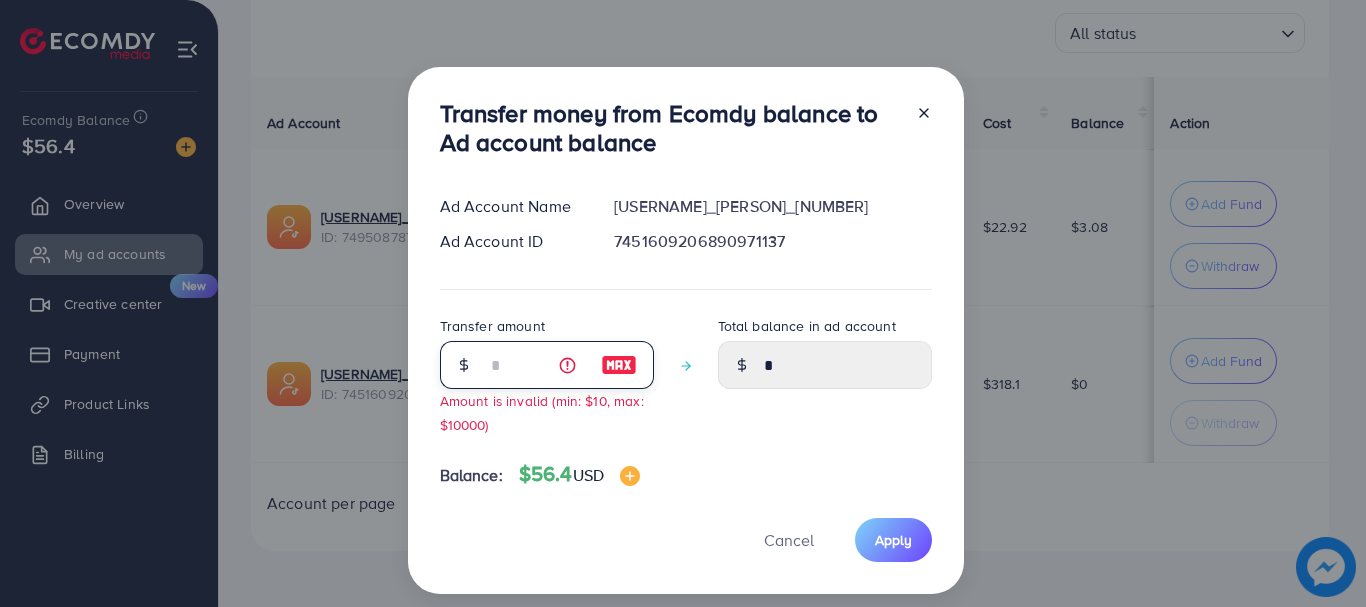 type on "****" 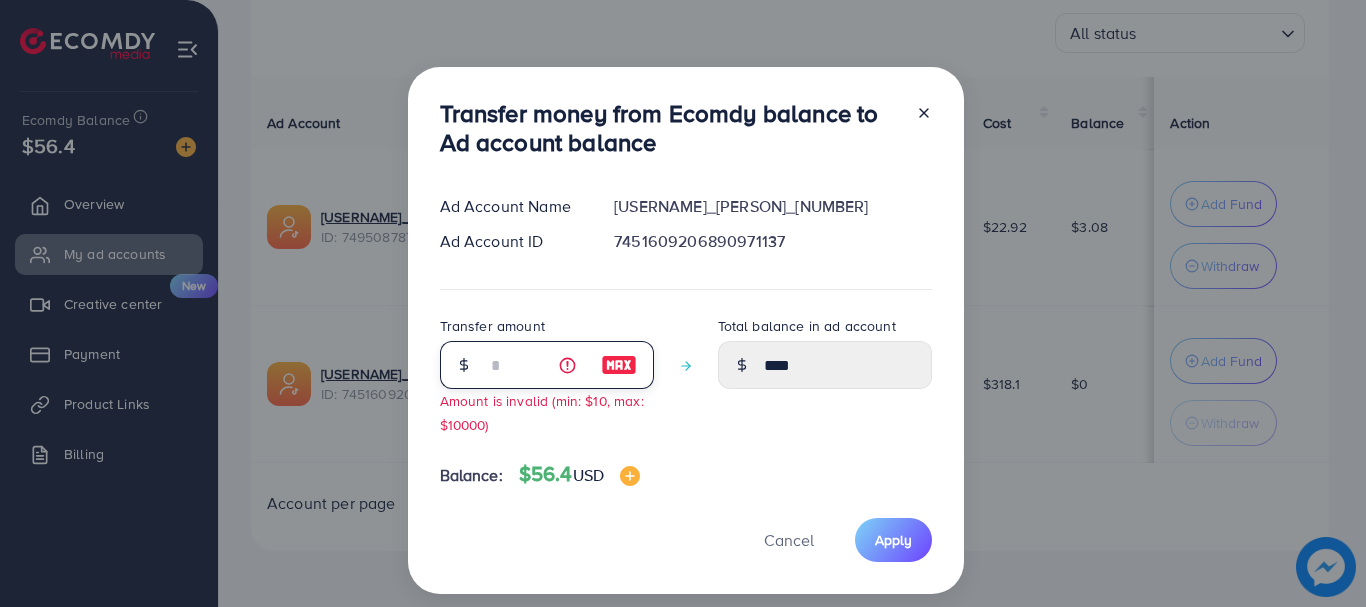 type on "**" 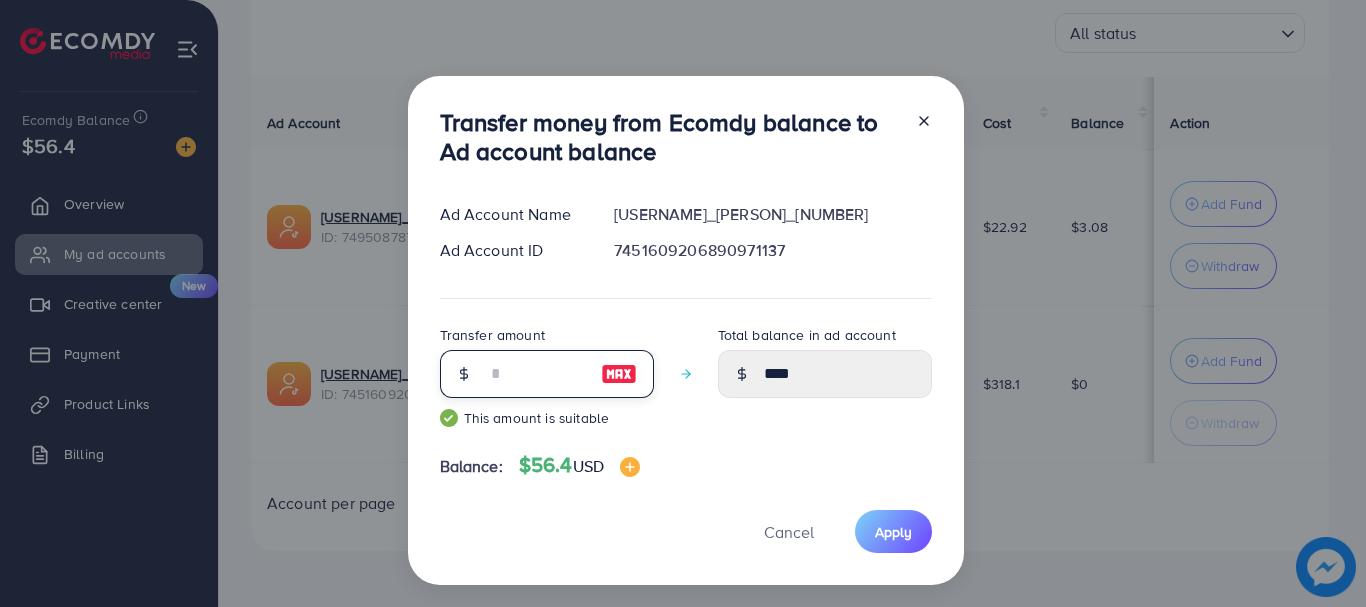 type on "*****" 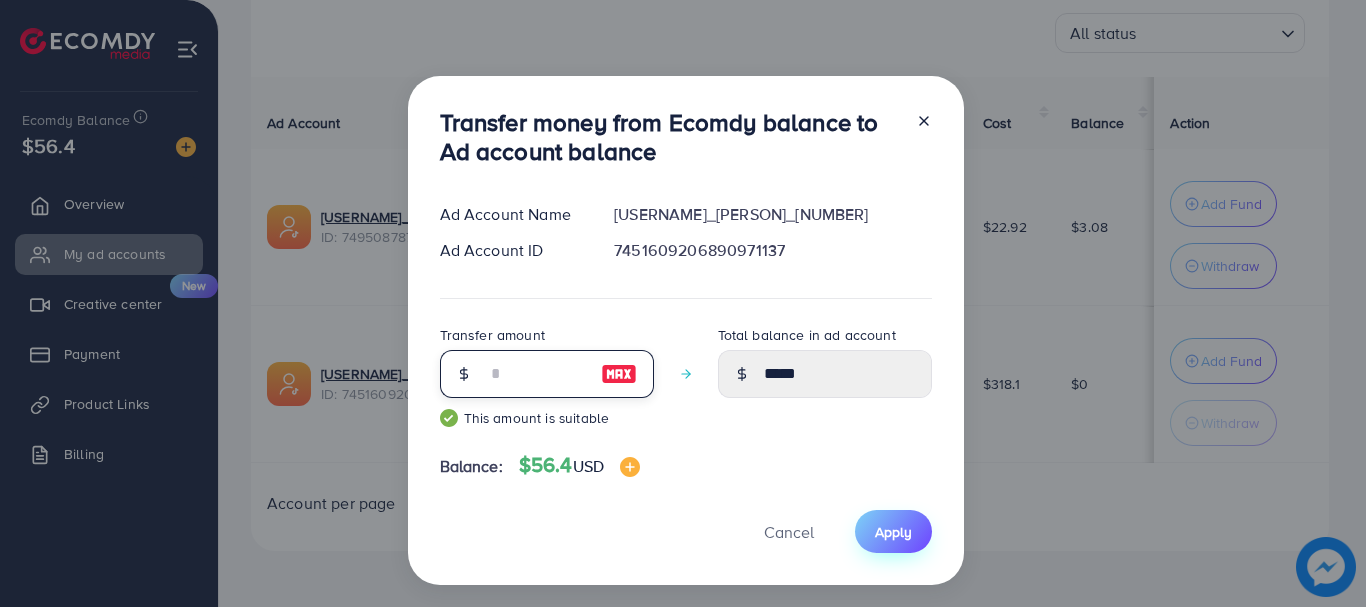 type on "**" 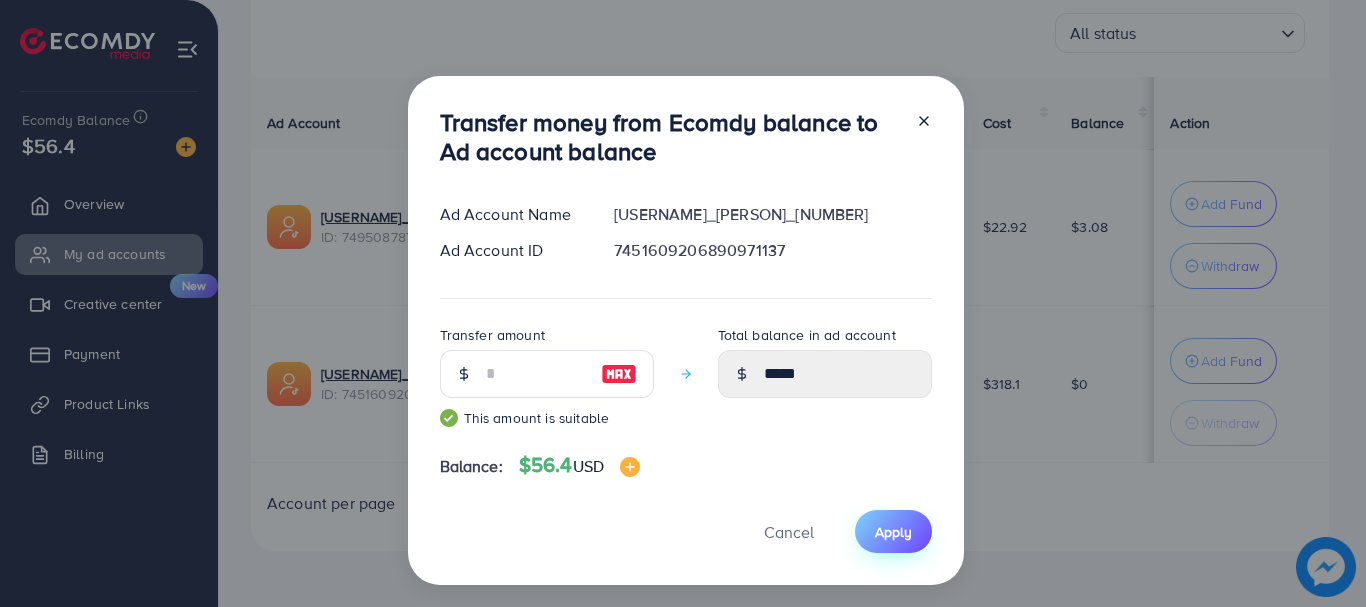 click on "Apply" at bounding box center [893, 531] 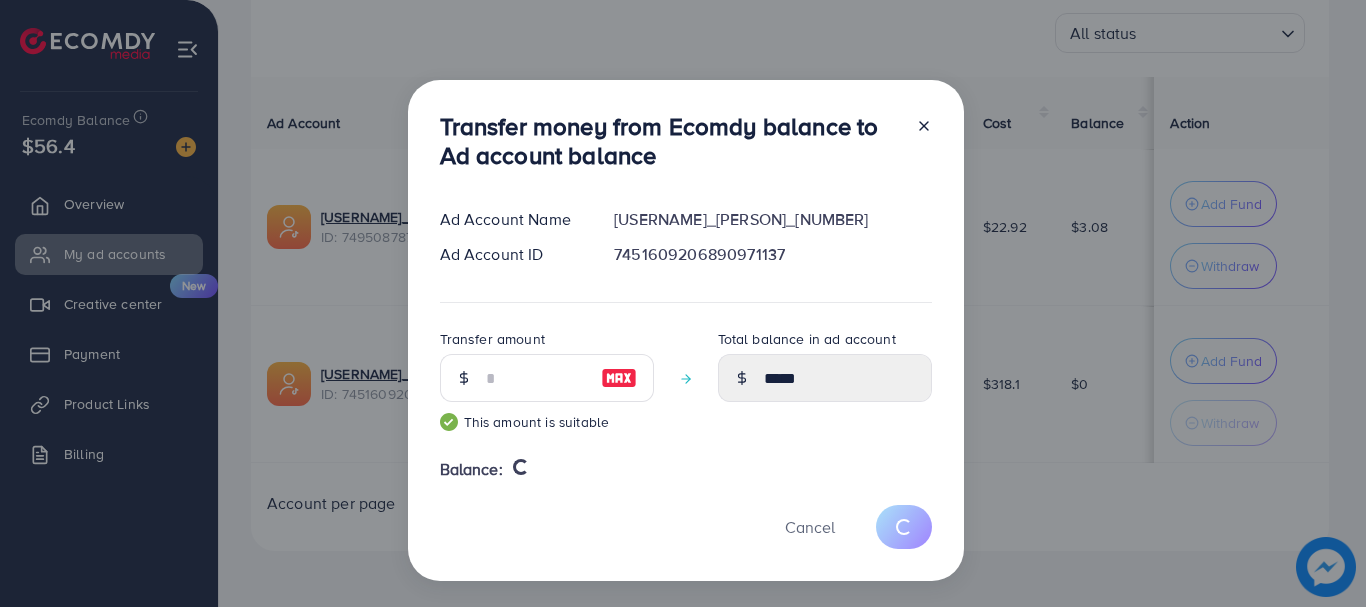 type 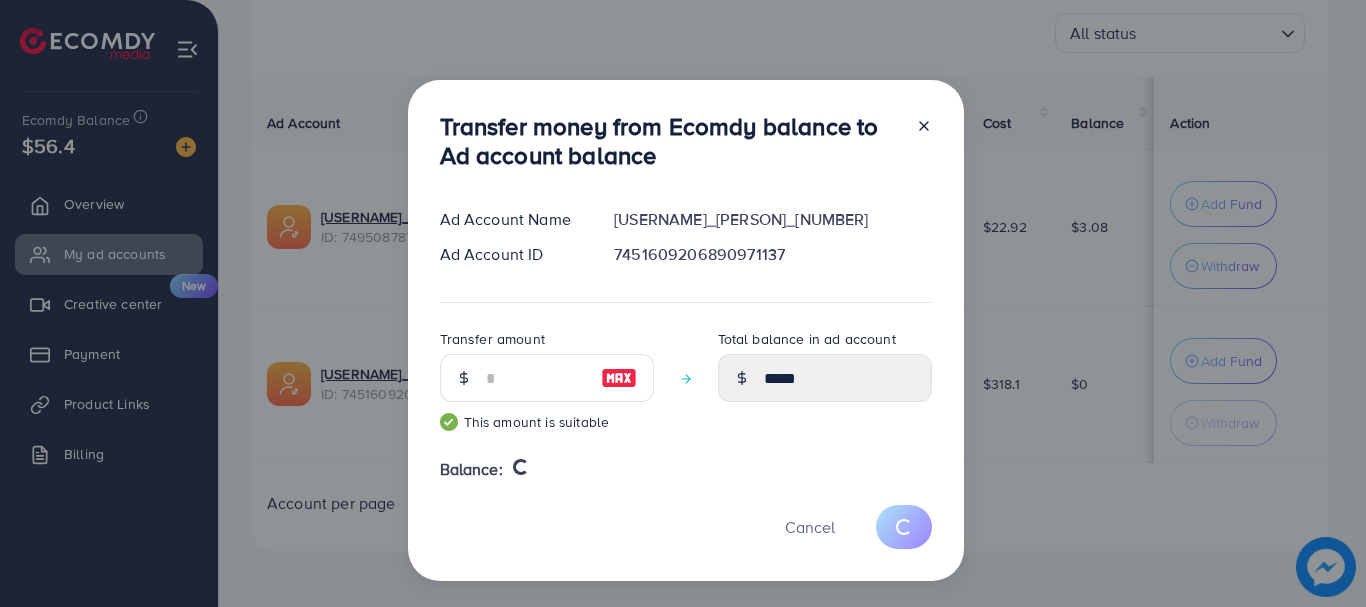type on "*" 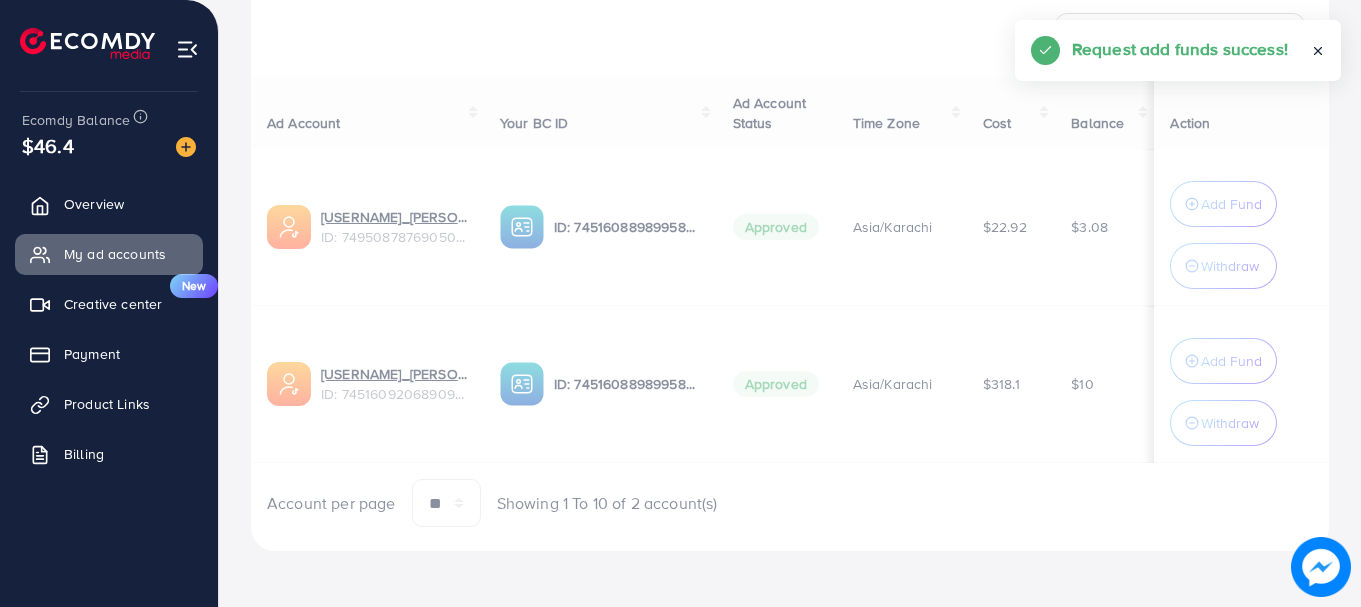 click on "Ad Account Your BC ID Ad Account Status Time Zone Cost Balance Action            1022775_salmankhan11_1745086669339  ID: 7495087876905009170 ID: 7451608898995847169  Approved   Asia/Karachi   $22.92   $3.08   Add Fund   Withdraw       1022775_Salmanokz_1734962970675  ID: 7451609206890971137 ID: 7451608898995847169  Approved   Asia/Karachi   $318.1   $10   Add Fund   Withdraw           Account per page  ** ** ** ***  Showing 1 To 10 of 2 account(s)" at bounding box center [790, 302] 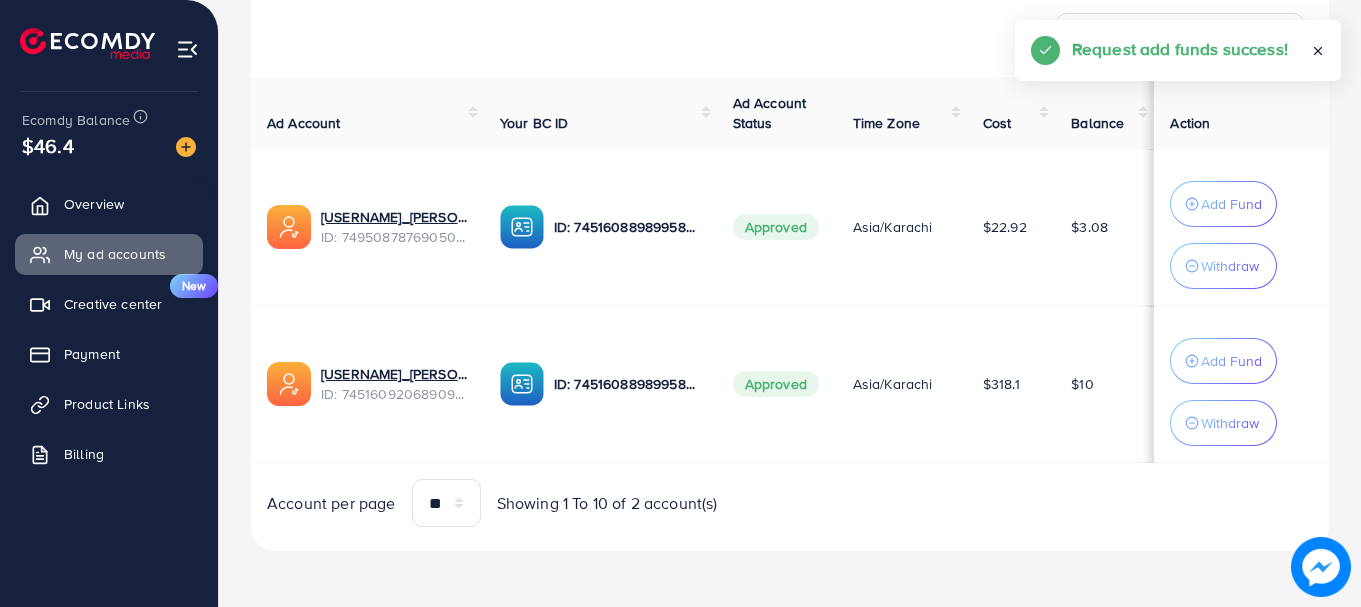 click on "Withdraw" at bounding box center (1230, 266) 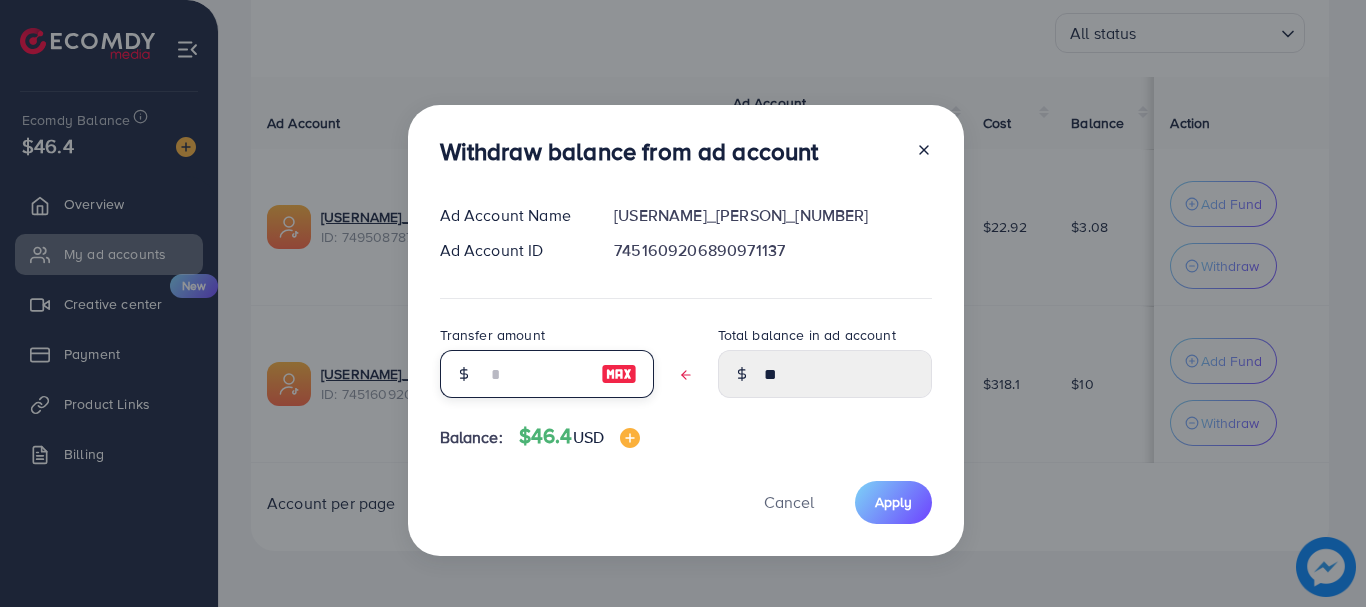 click at bounding box center (536, 374) 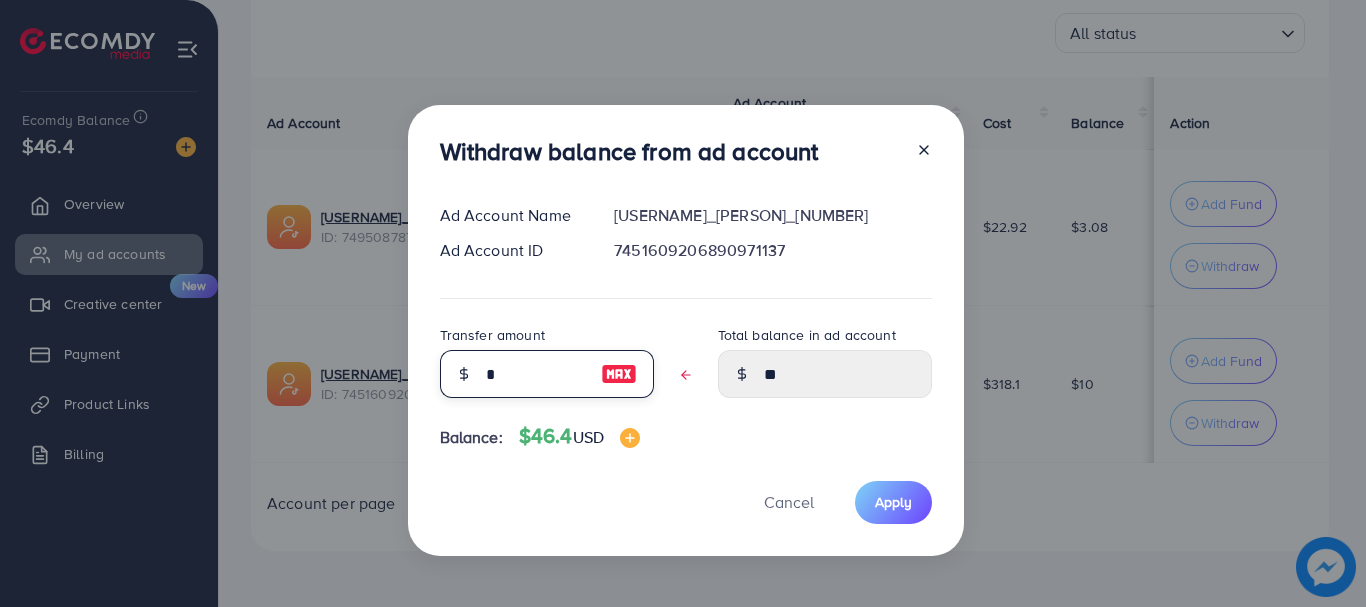 type on "****" 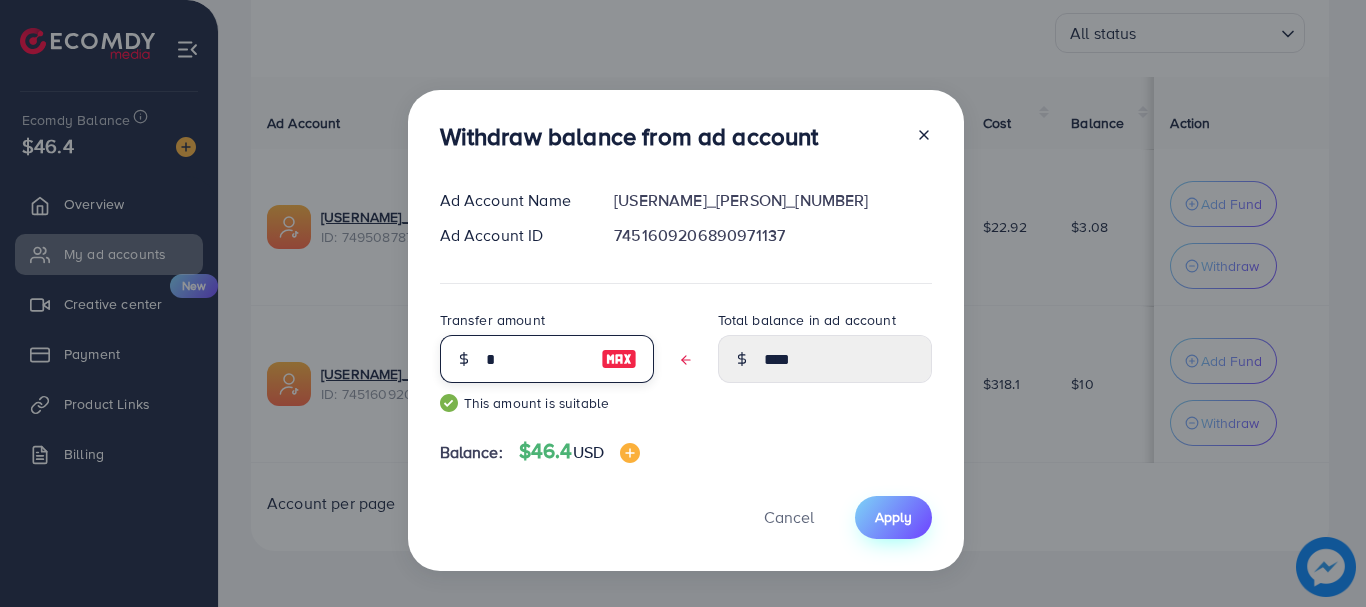 type on "*" 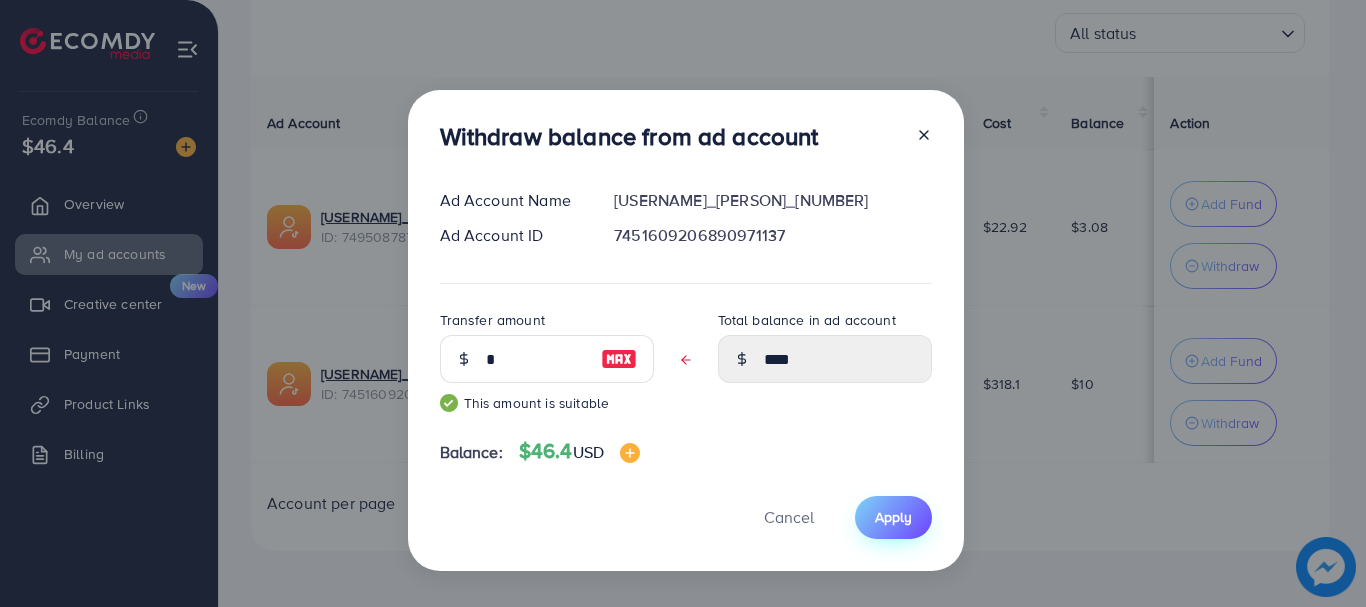 click on "Apply" at bounding box center [893, 517] 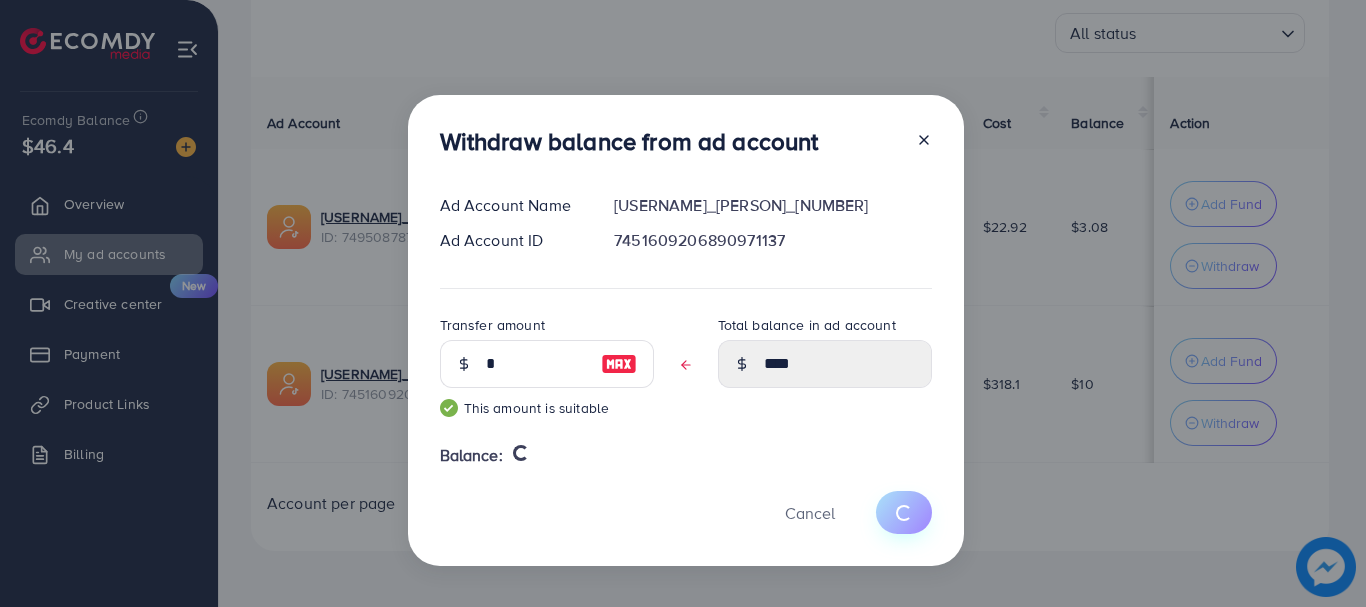 type 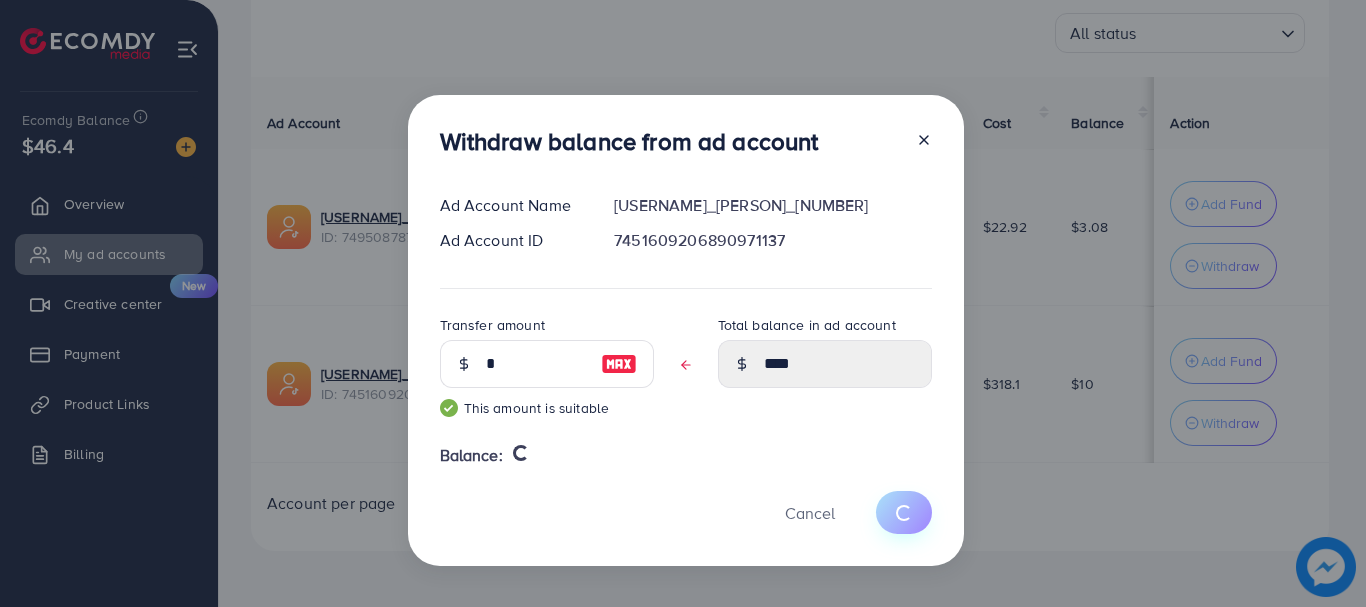 type on "**" 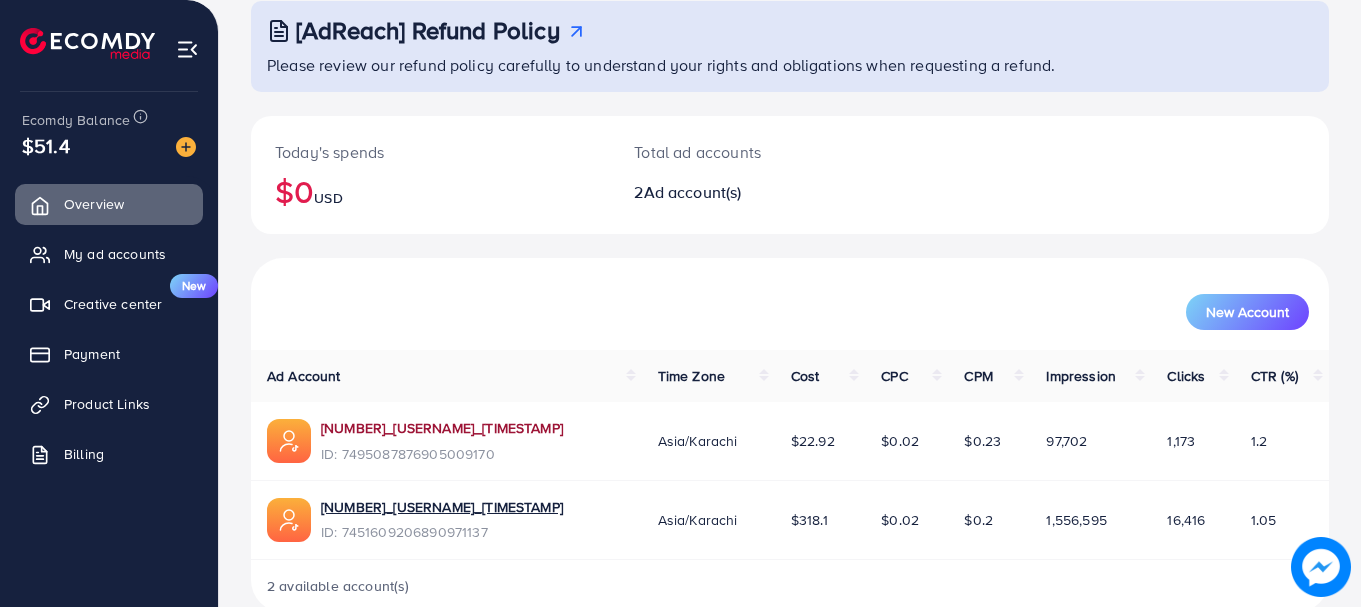 scroll, scrollTop: 125, scrollLeft: 0, axis: vertical 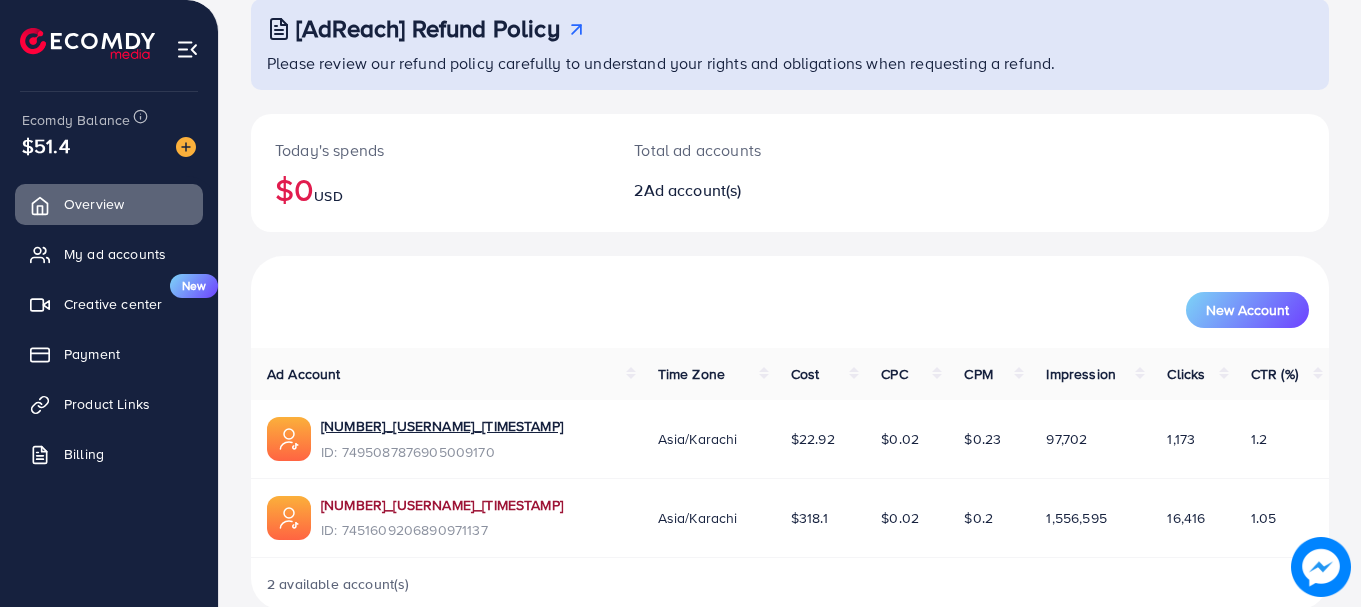 click on "[USERNAME]_[PERSON]_[NUMBER]" at bounding box center (442, 505) 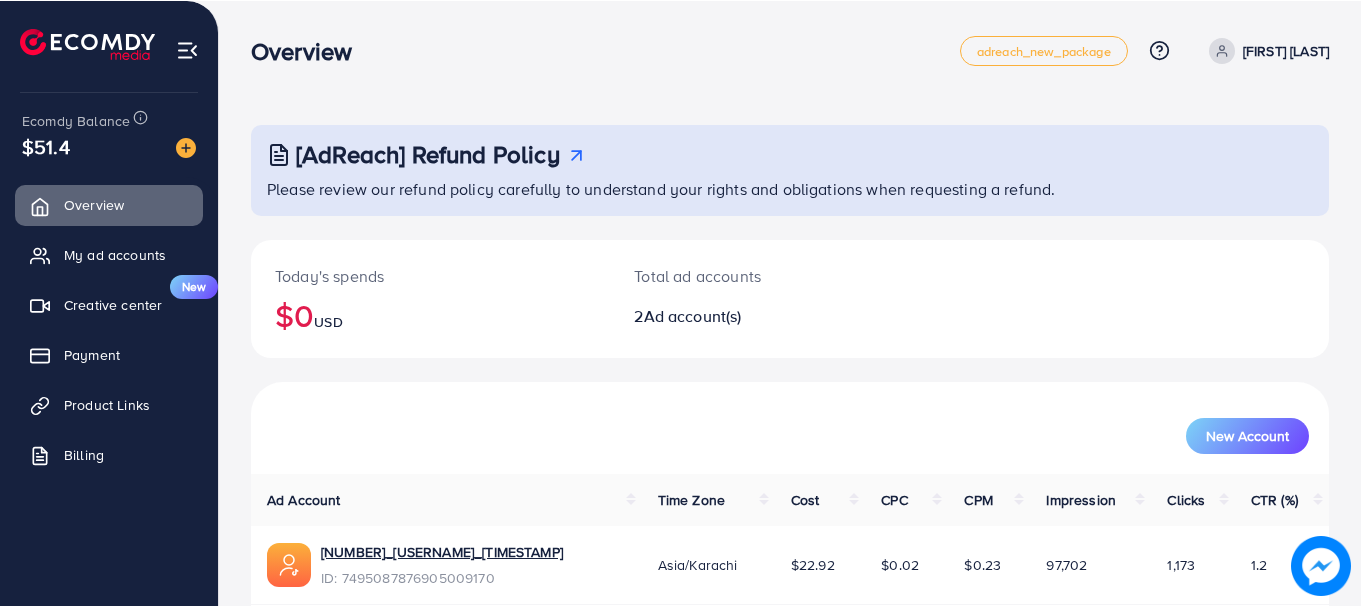 scroll, scrollTop: 0, scrollLeft: 0, axis: both 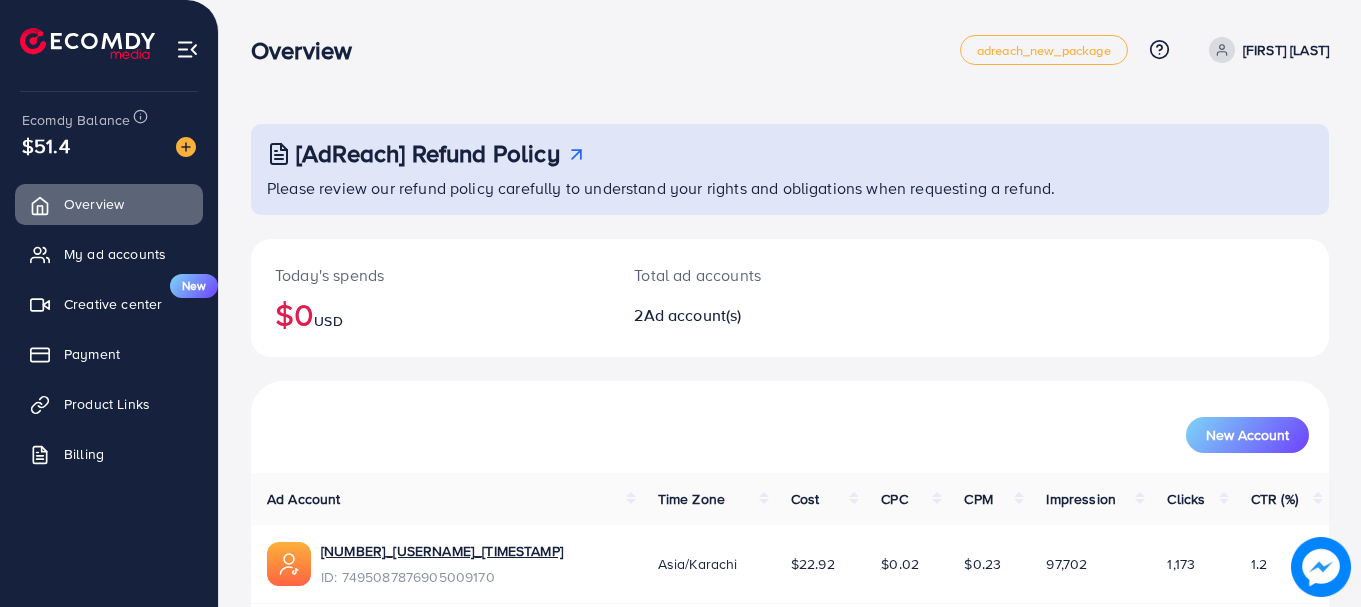 click on "[AdReach] Refund Policy   Please review our refund policy carefully to understand your rights and obligations when requesting a refund." at bounding box center (790, 169) 